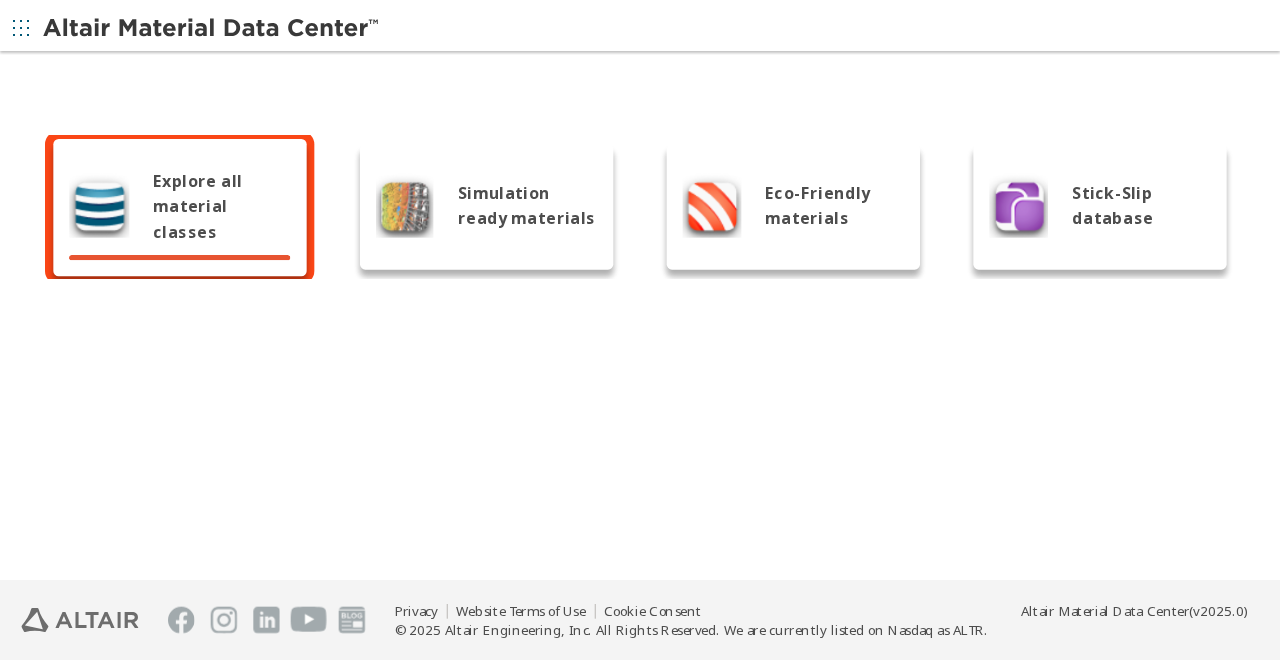 scroll, scrollTop: 0, scrollLeft: 0, axis: both 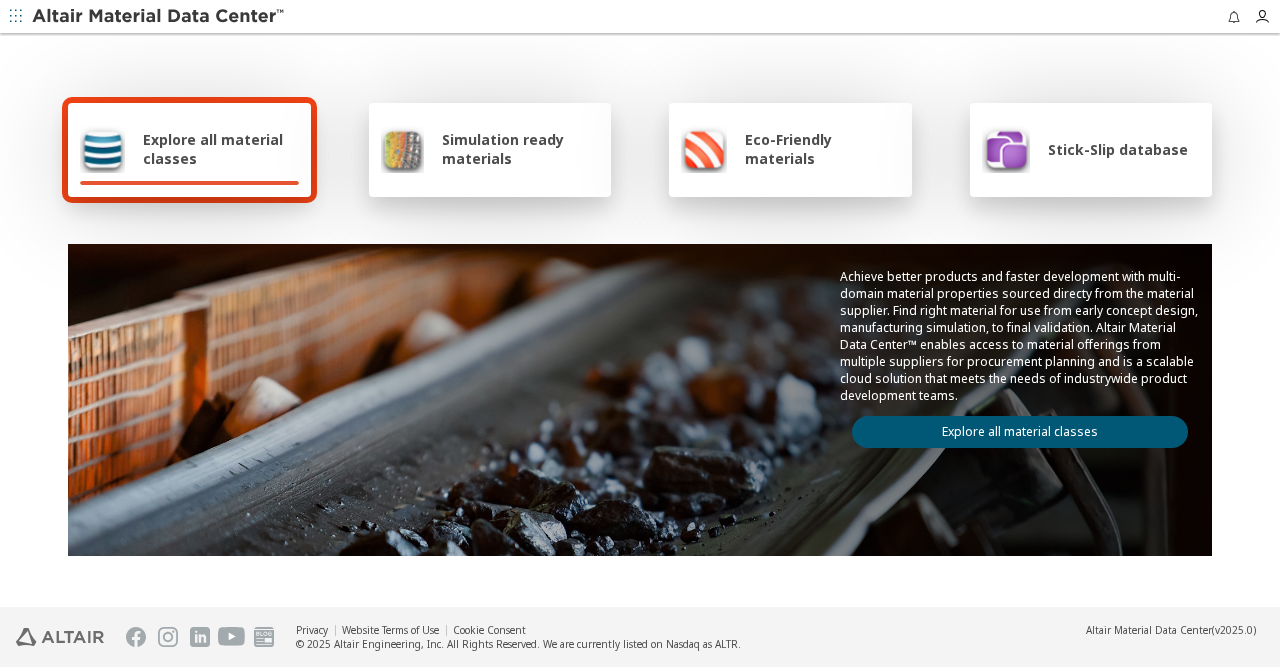 click on "Explore all material classes" at bounding box center [1020, 431] 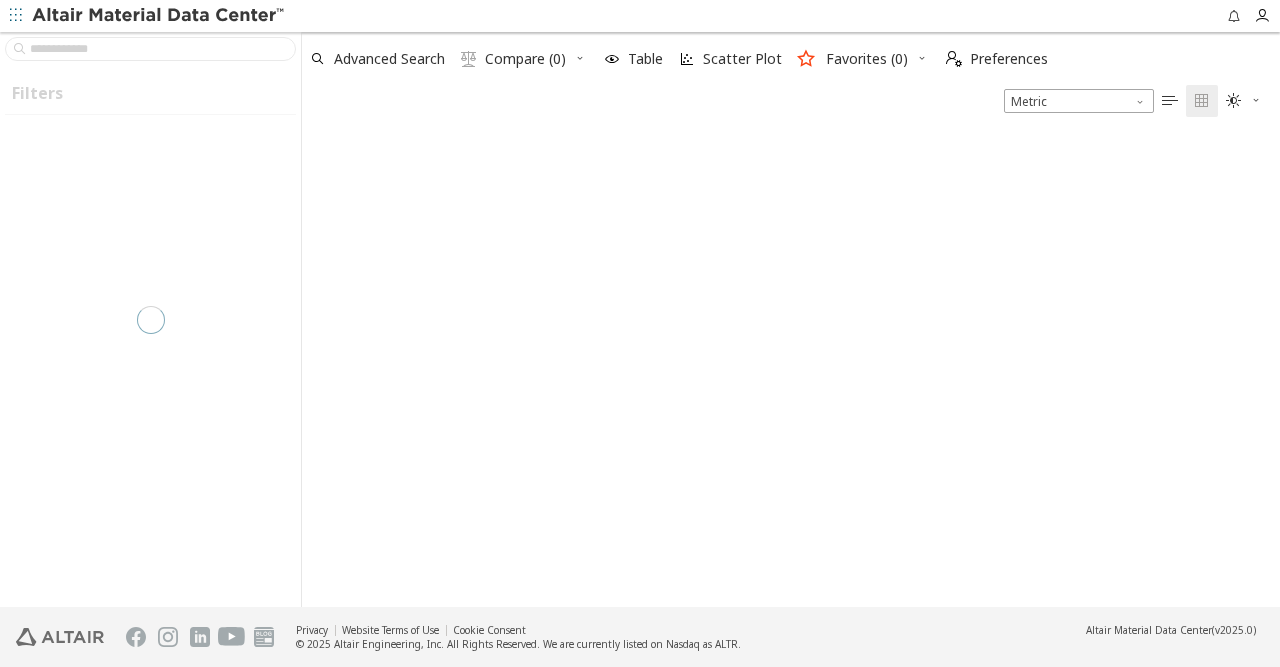 scroll, scrollTop: 0, scrollLeft: 0, axis: both 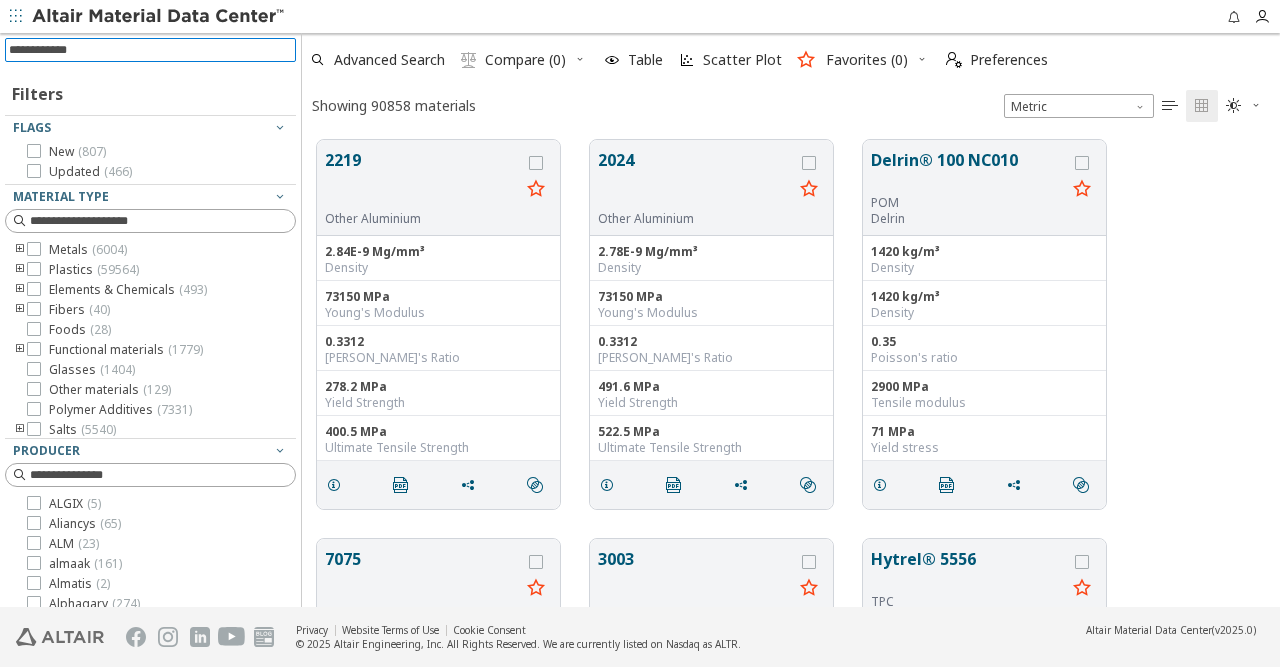 click at bounding box center [152, 49] 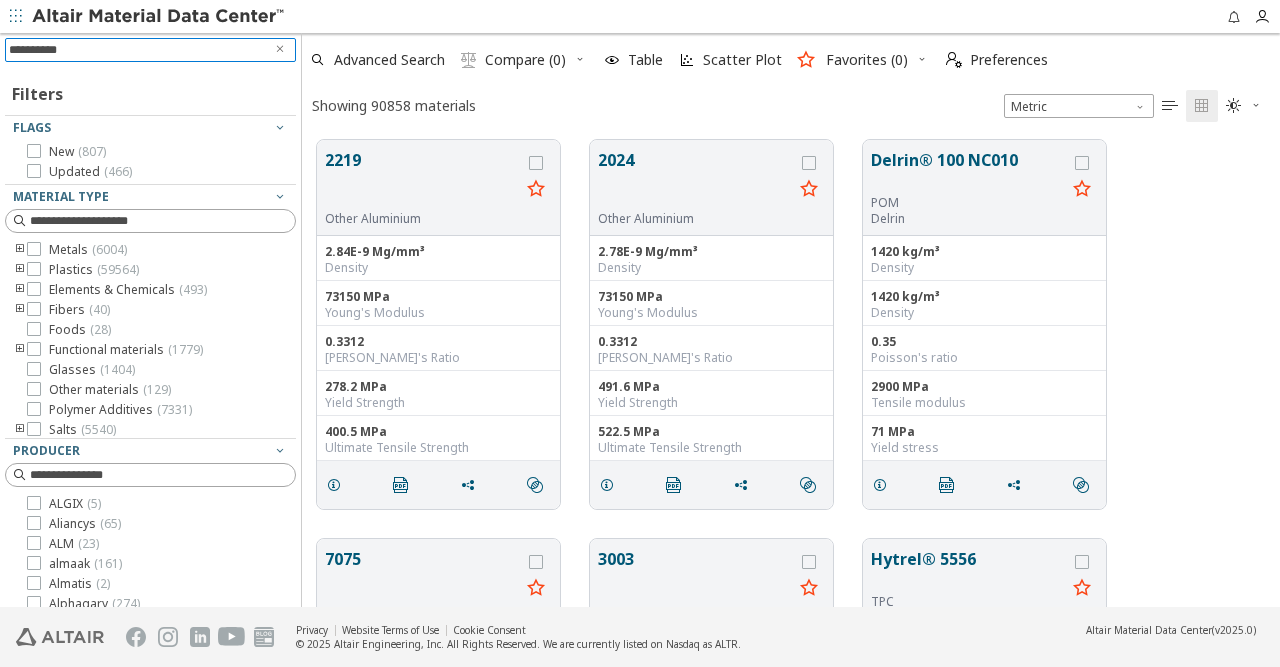 type on "**********" 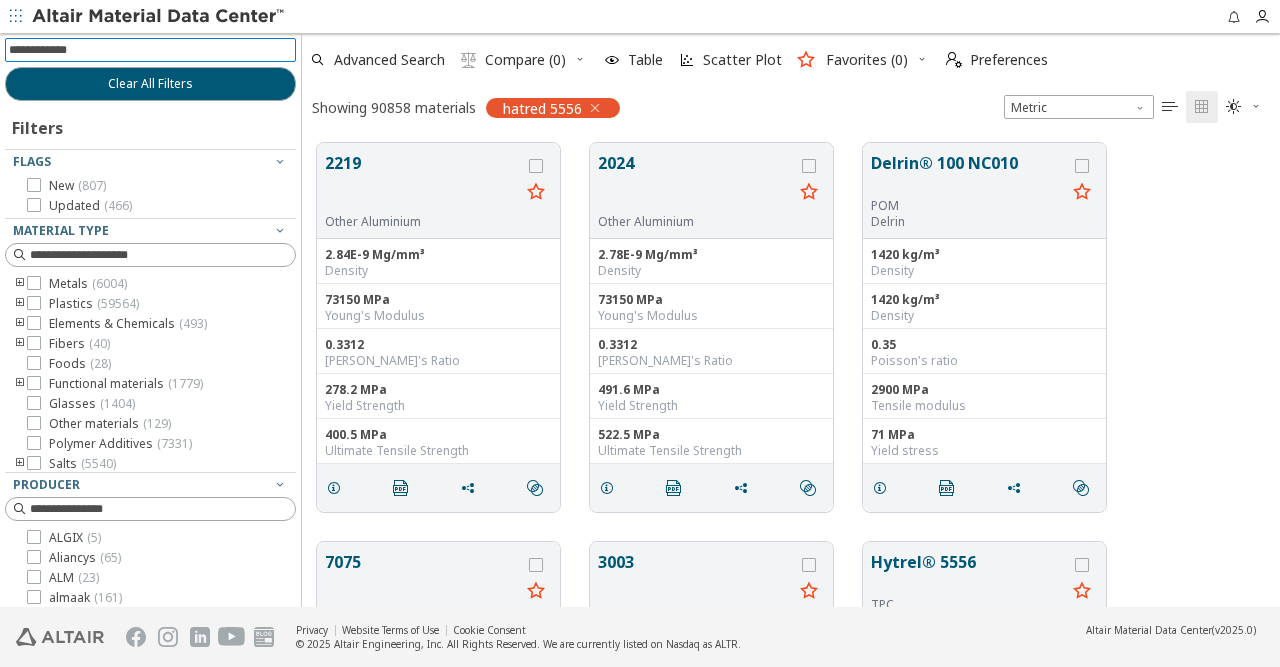 scroll, scrollTop: 480, scrollLeft: 978, axis: both 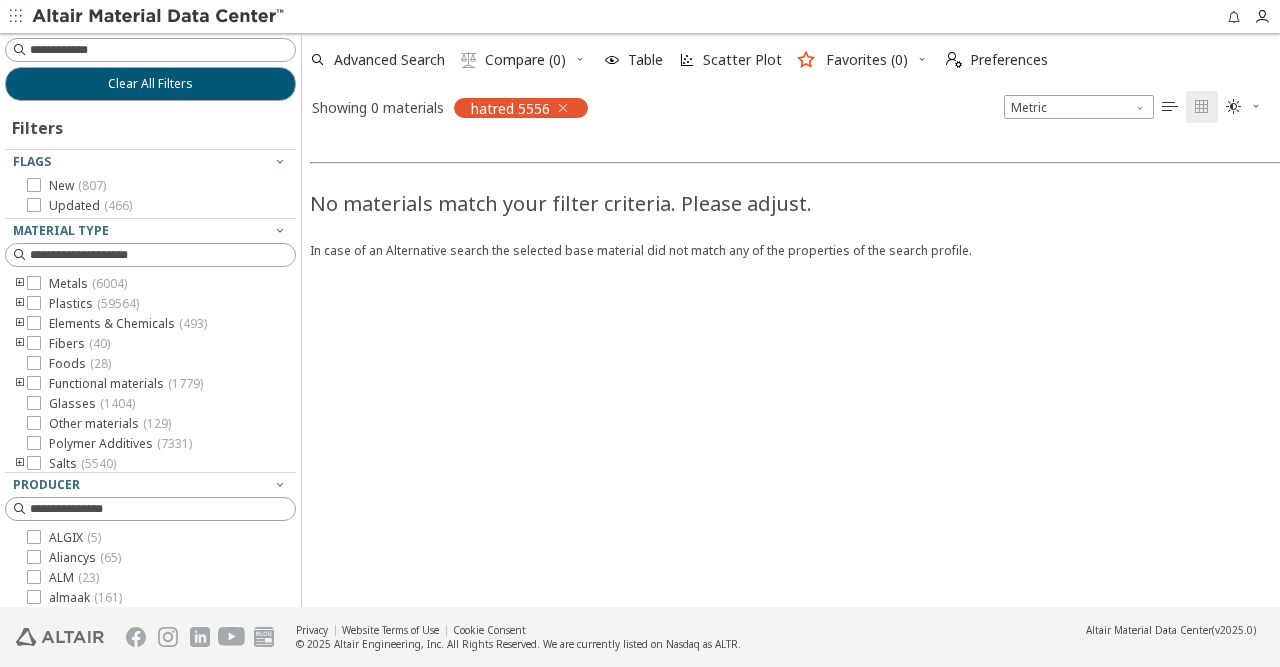 click on "hatred 5556" at bounding box center [516, 107] 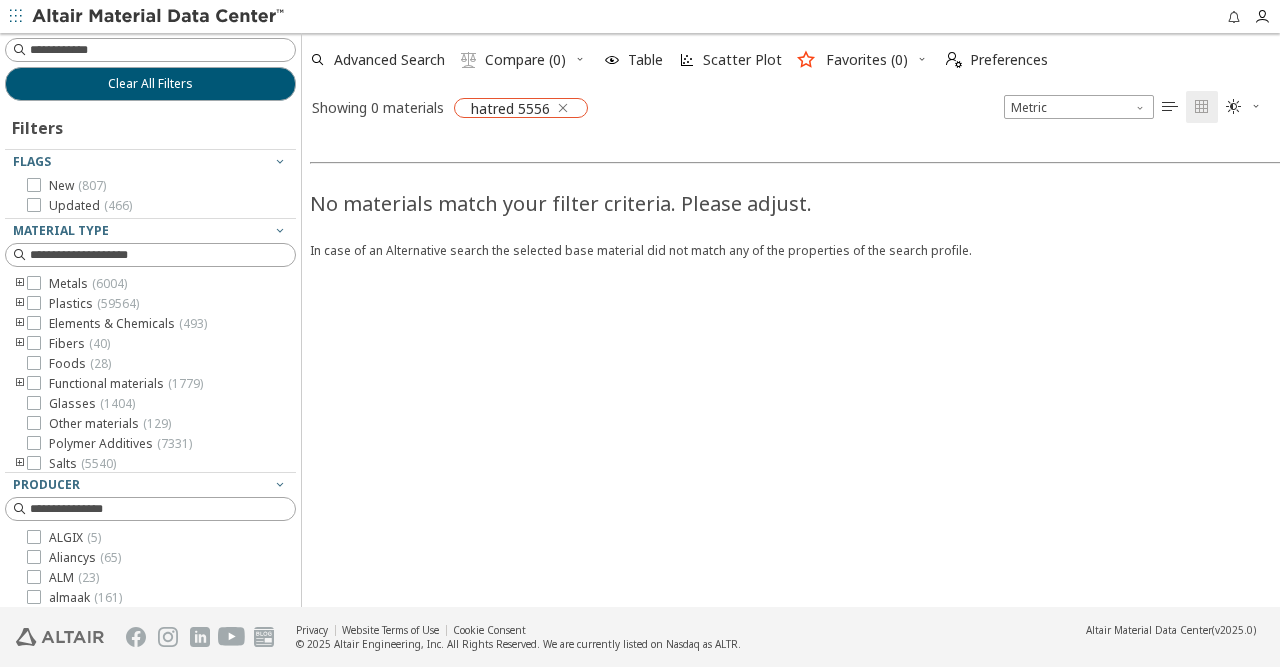 scroll, scrollTop: 0, scrollLeft: 0, axis: both 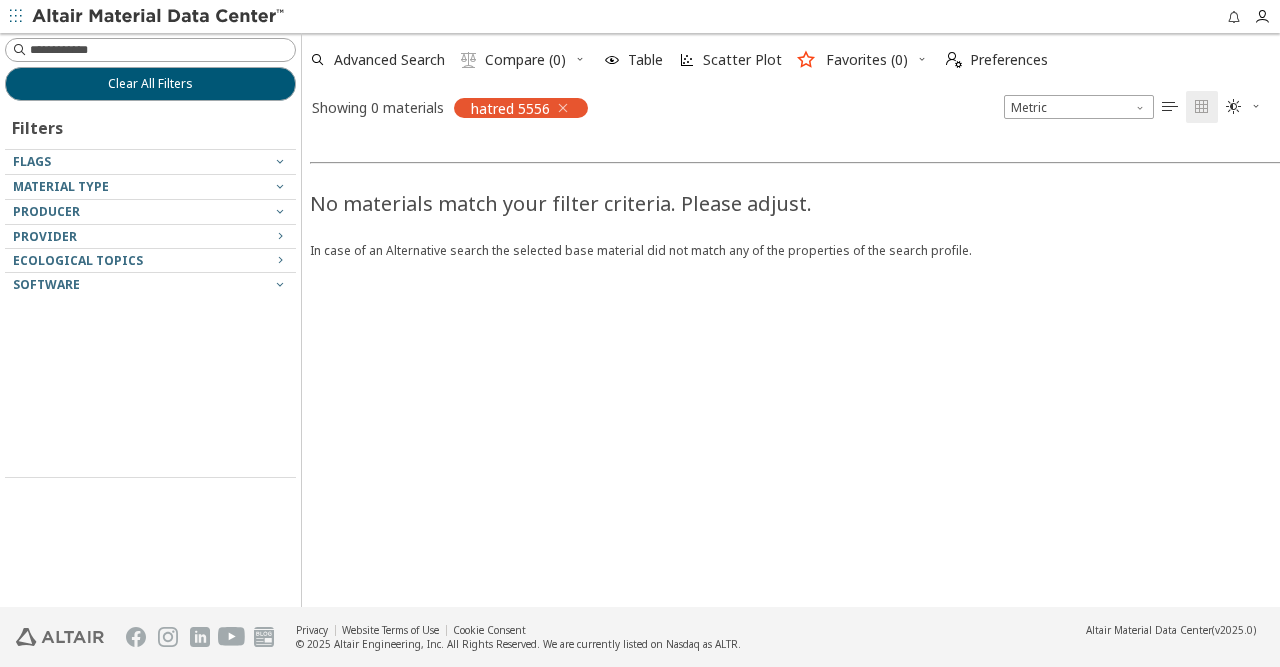 drag, startPoint x: 563, startPoint y: 108, endPoint x: 553, endPoint y: 107, distance: 10.049875 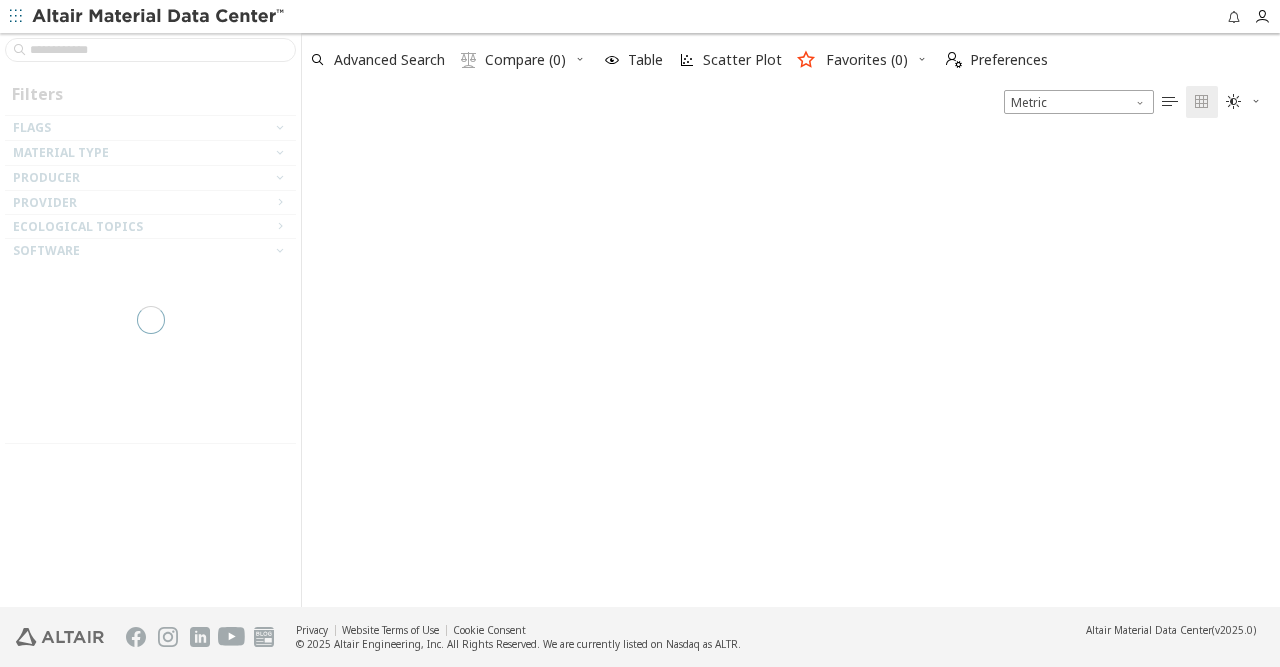 click at bounding box center (150, 319) 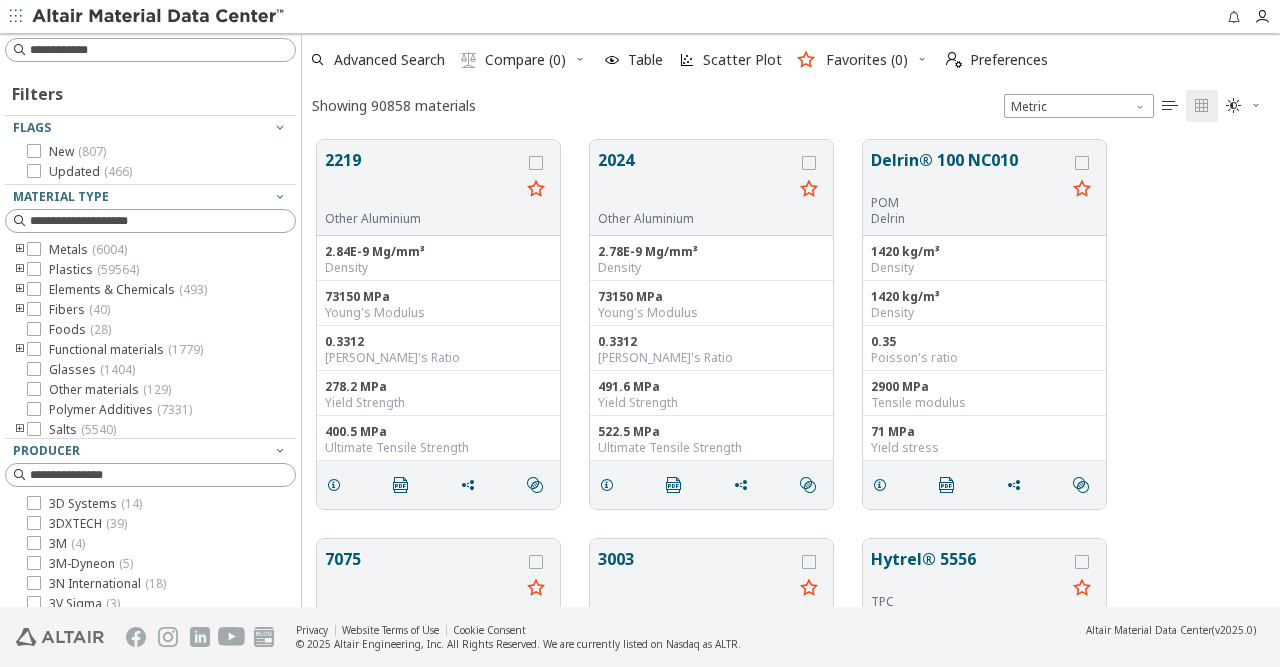 scroll, scrollTop: 2, scrollLeft: 2, axis: both 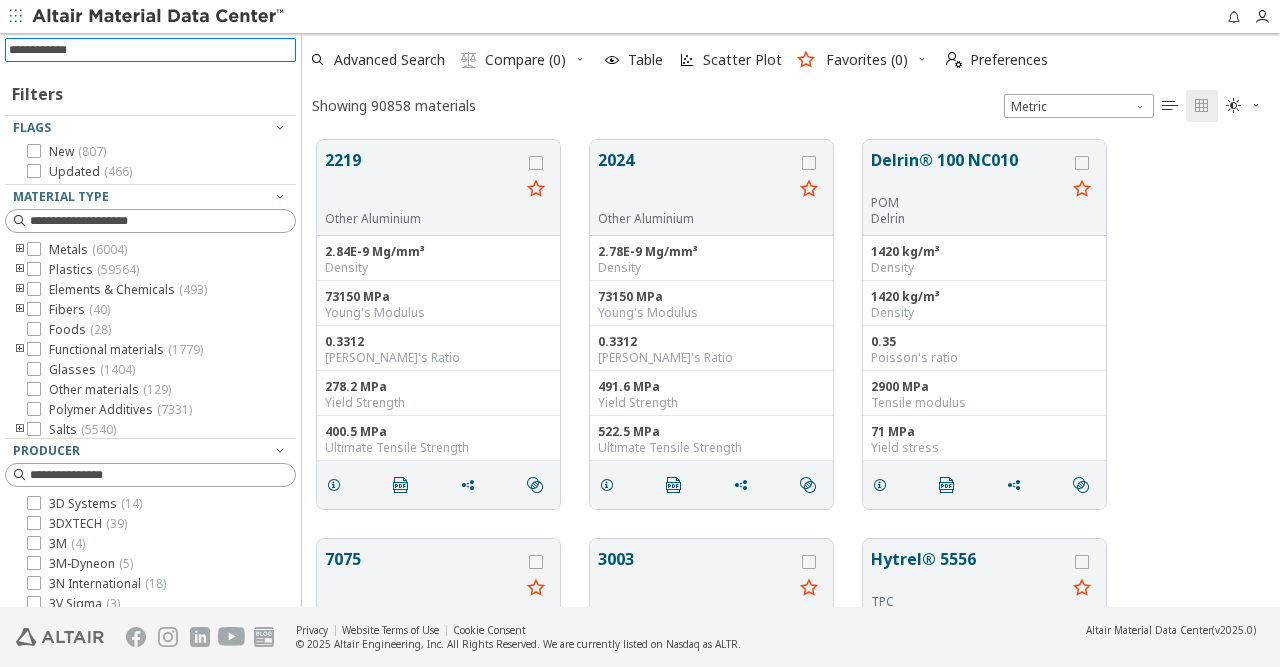 click at bounding box center [152, 49] 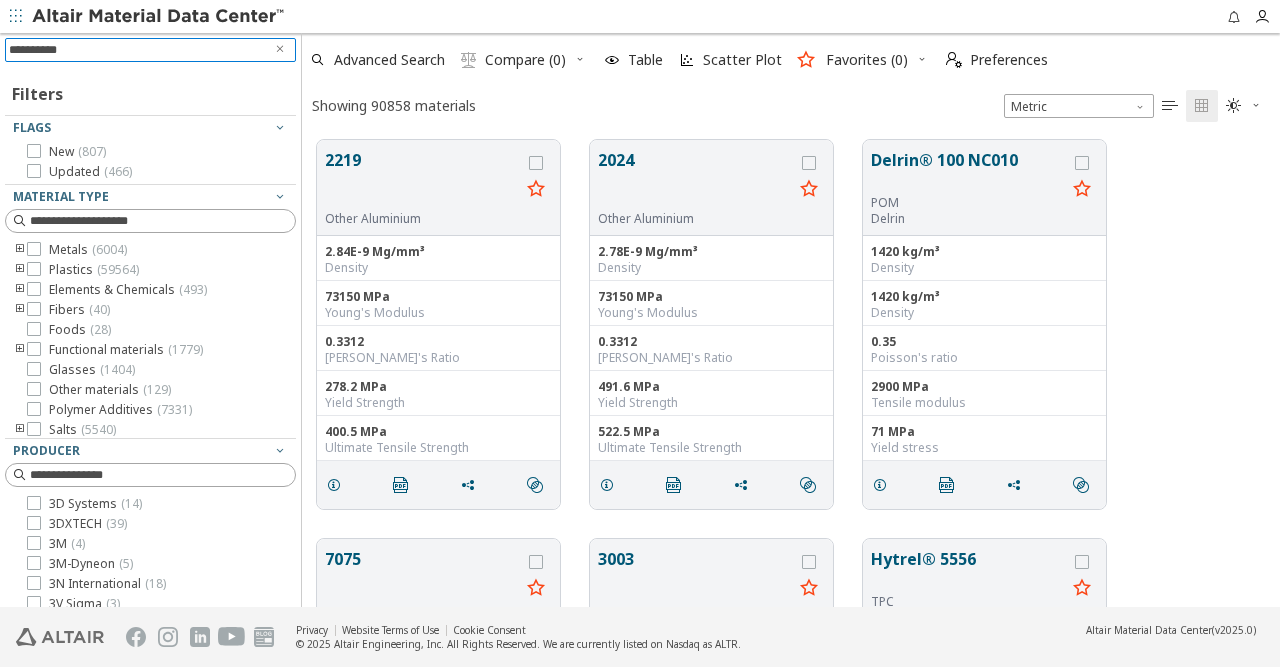 type on "**********" 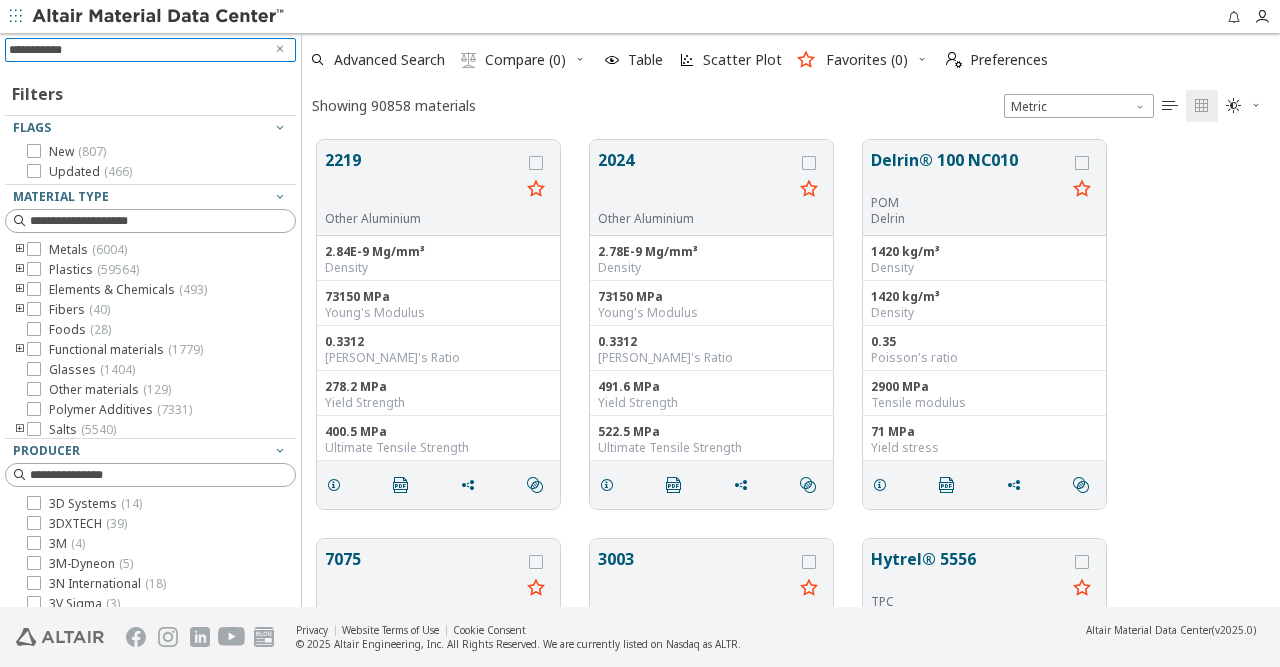 type 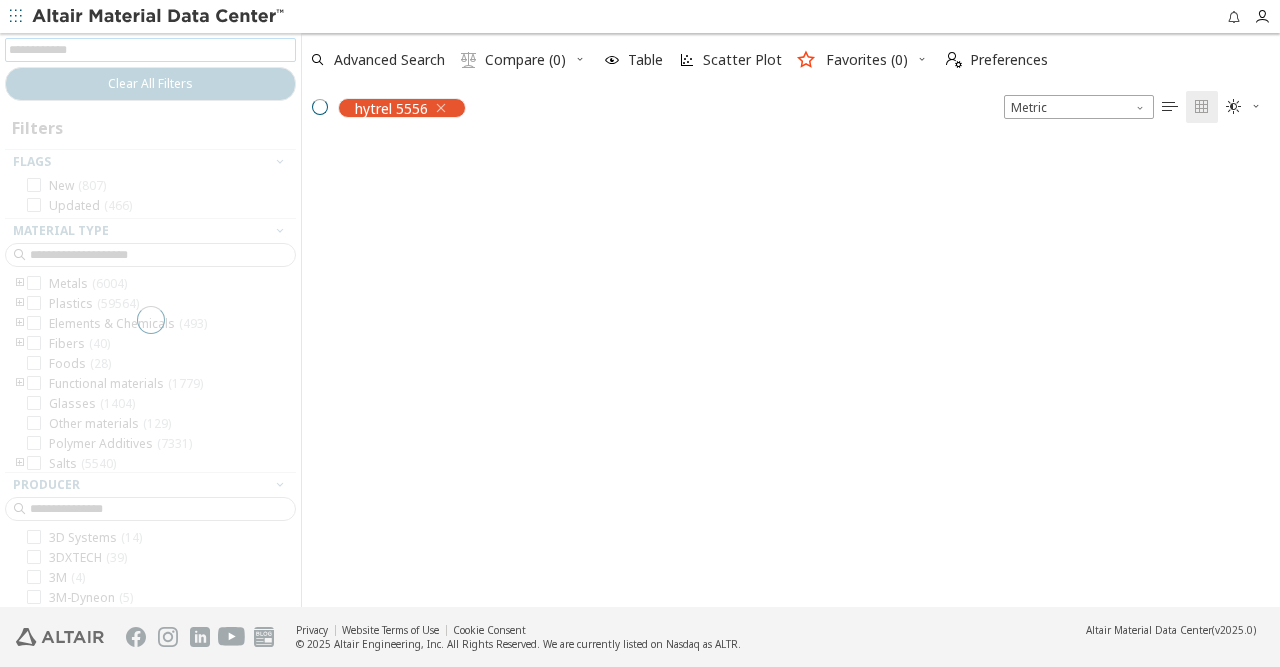 scroll, scrollTop: 480, scrollLeft: 978, axis: both 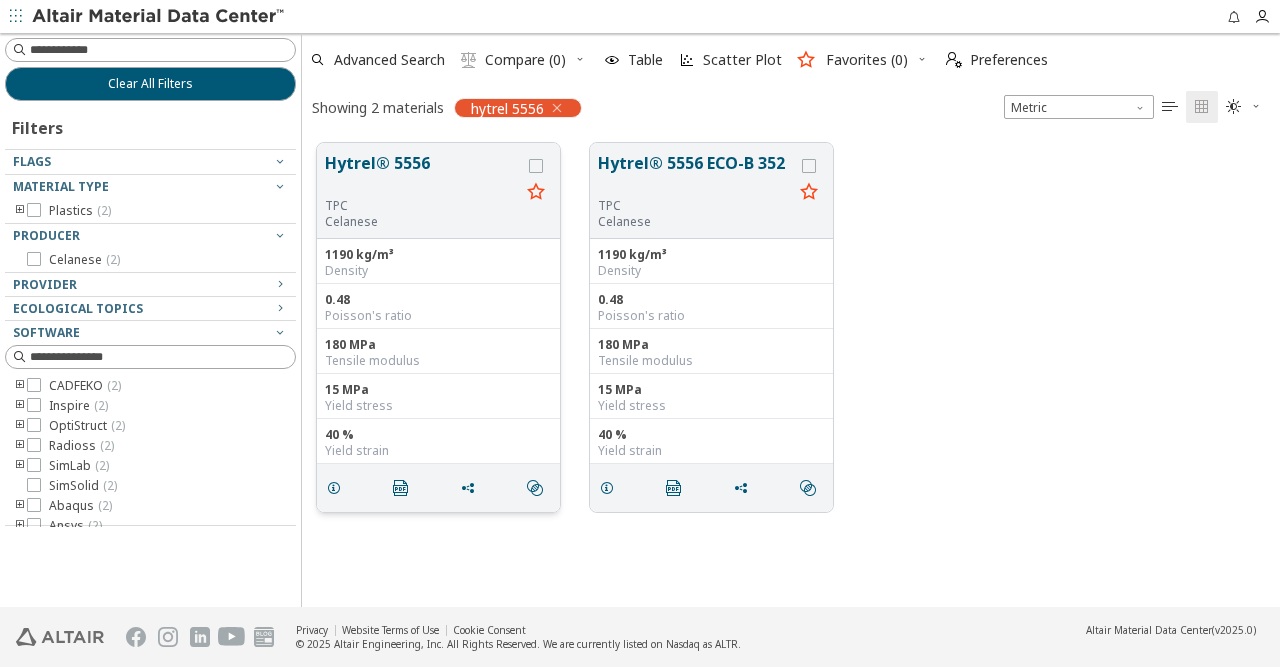 click at bounding box center (334, 487) 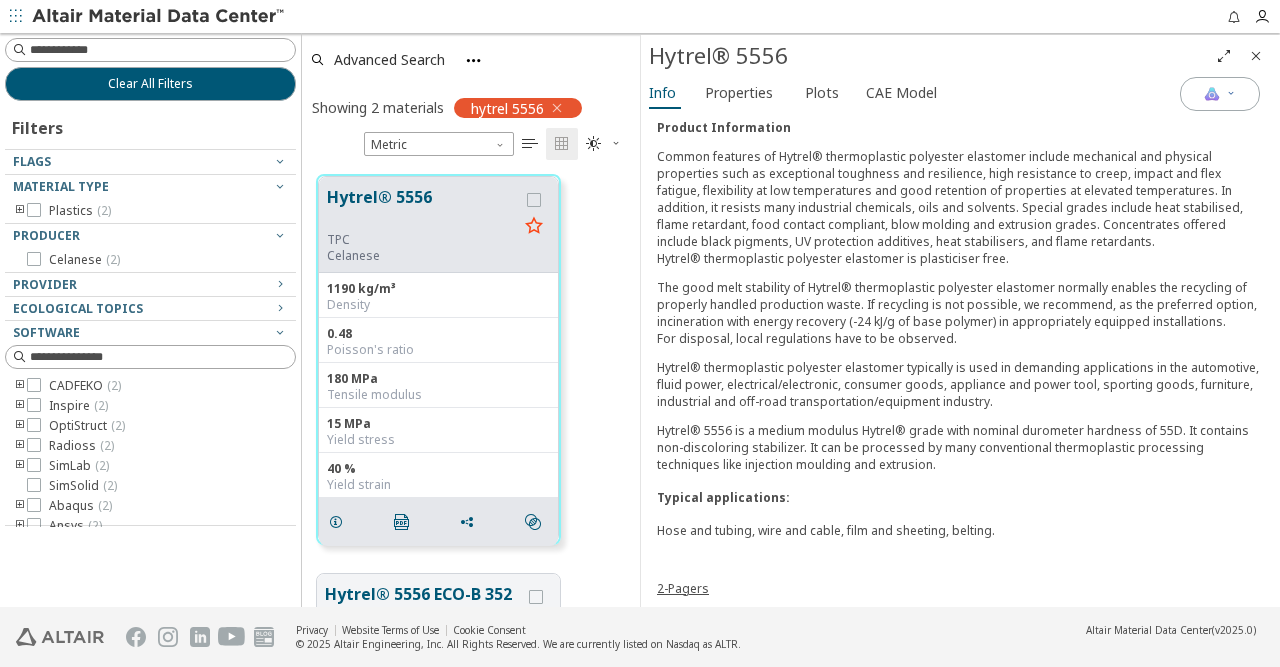 scroll, scrollTop: 509, scrollLeft: 0, axis: vertical 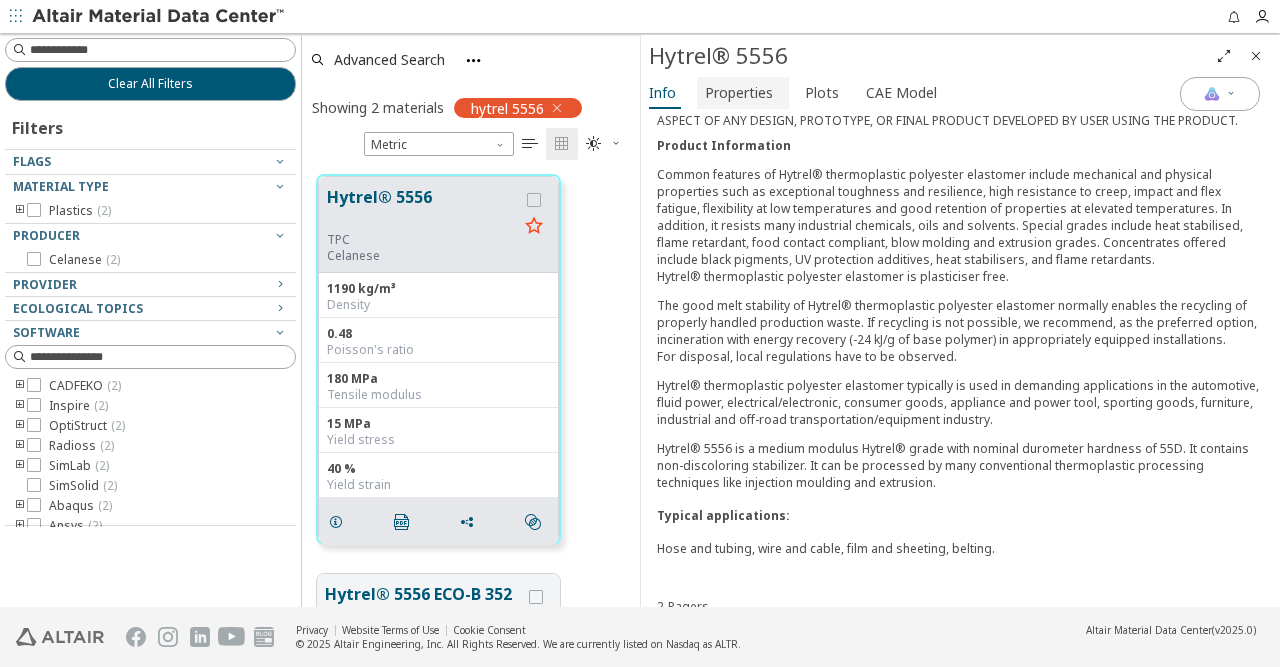 click on "Properties" at bounding box center [739, 92] 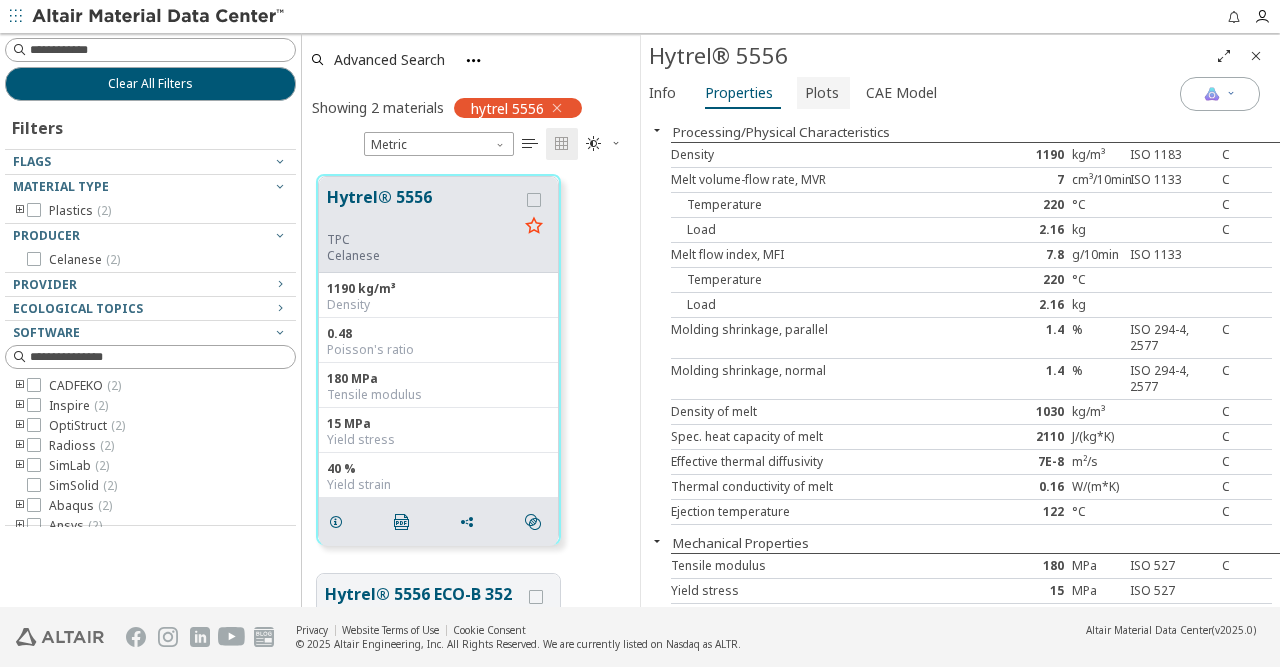 click on "Plots" at bounding box center (822, 92) 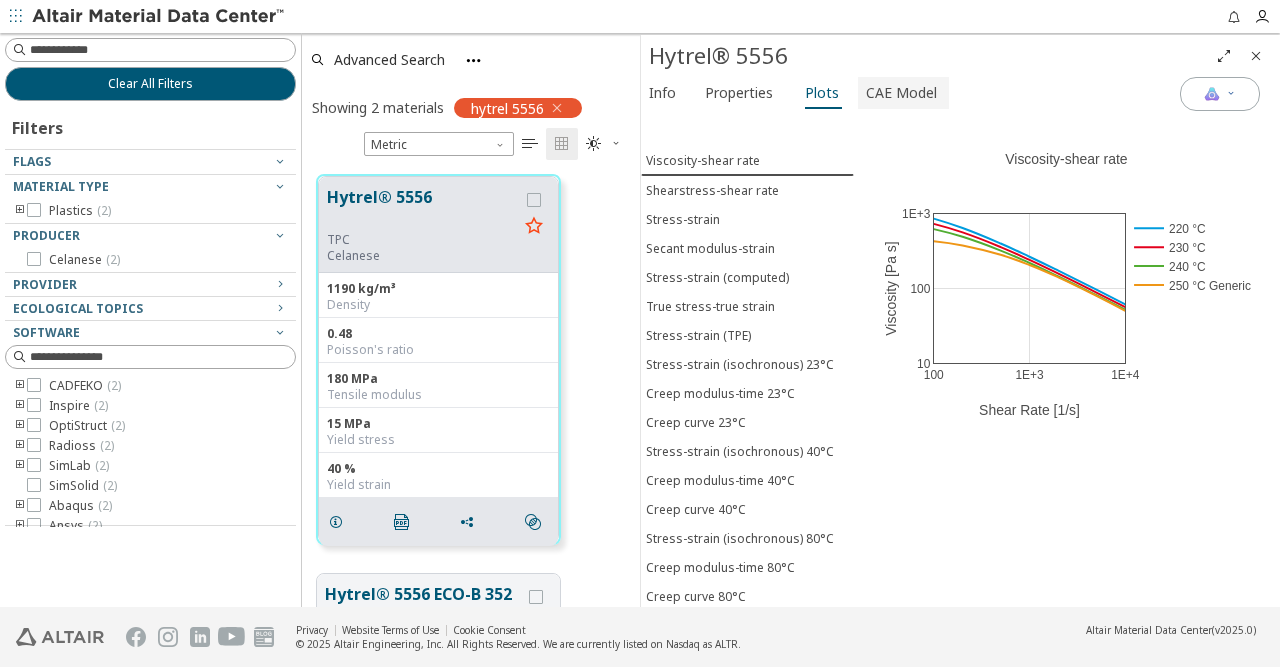 click on "CAE Model" at bounding box center [901, 92] 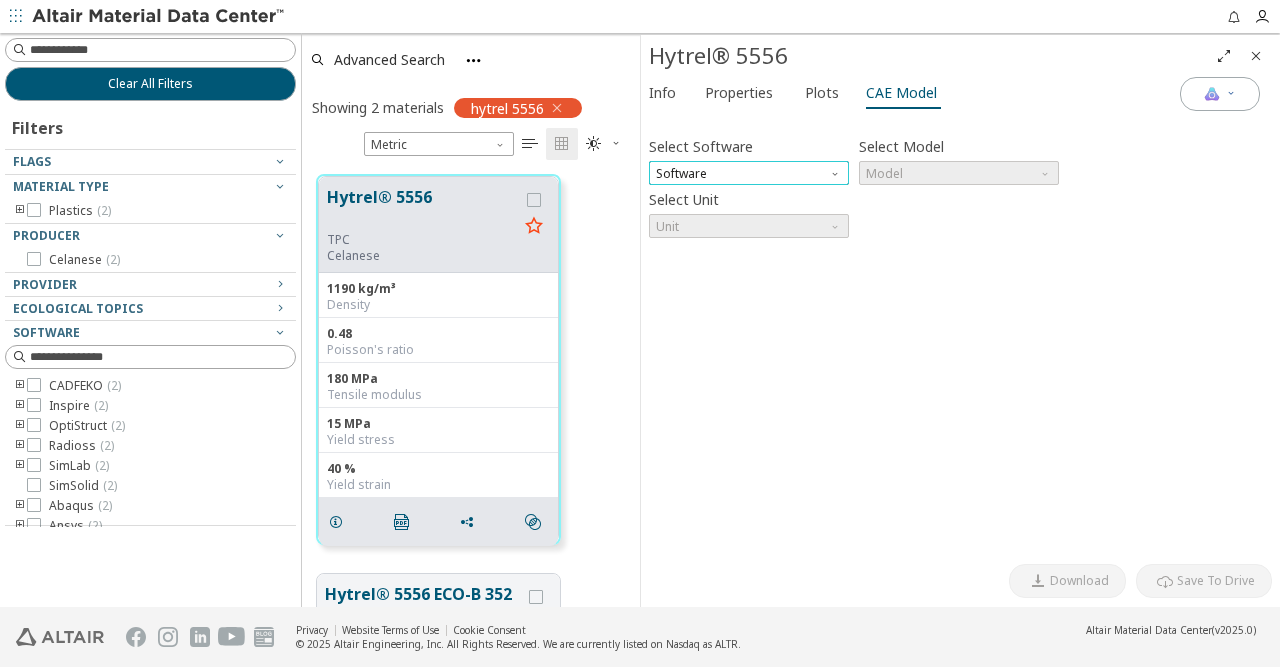 click on "Software" at bounding box center [749, 172] 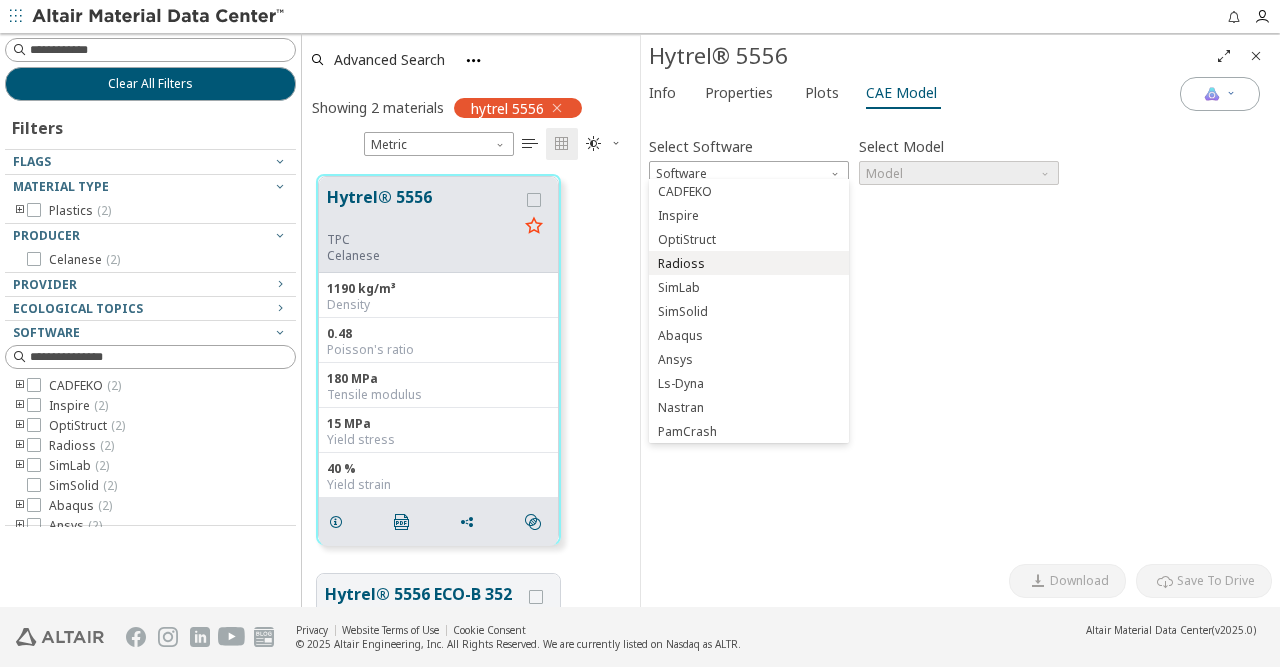 click on "Radioss" at bounding box center [749, 262] 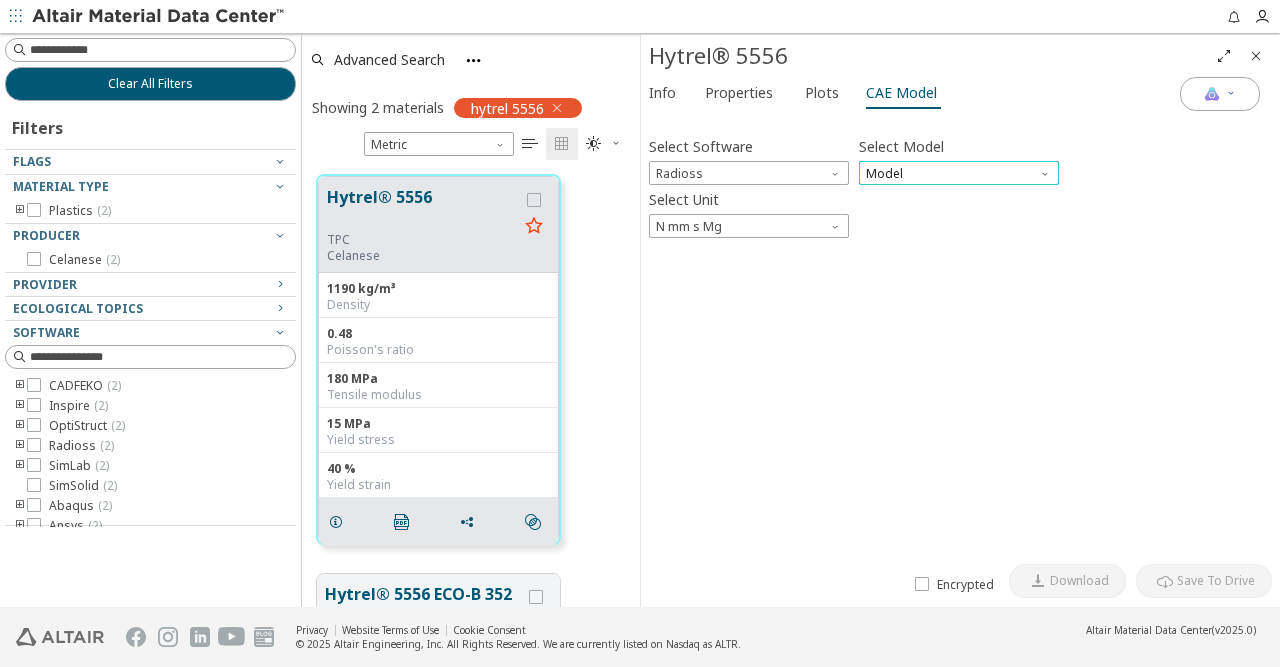click on "Model" at bounding box center [959, 172] 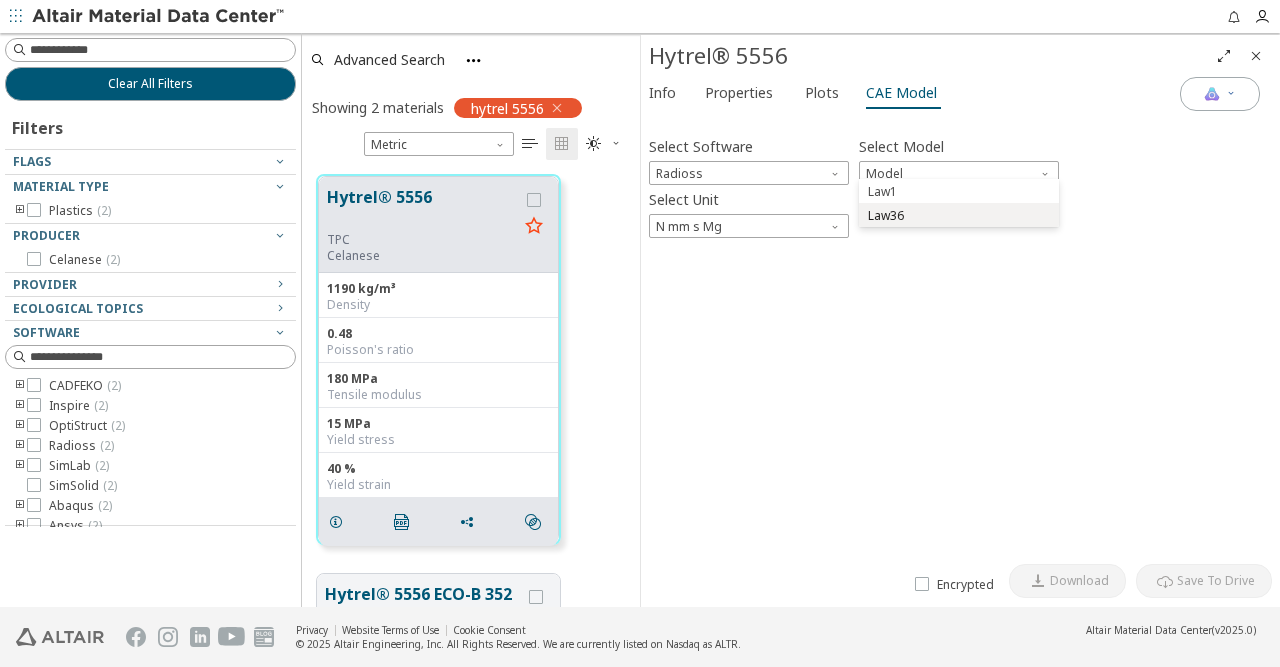 click on "Law36" at bounding box center (959, 215) 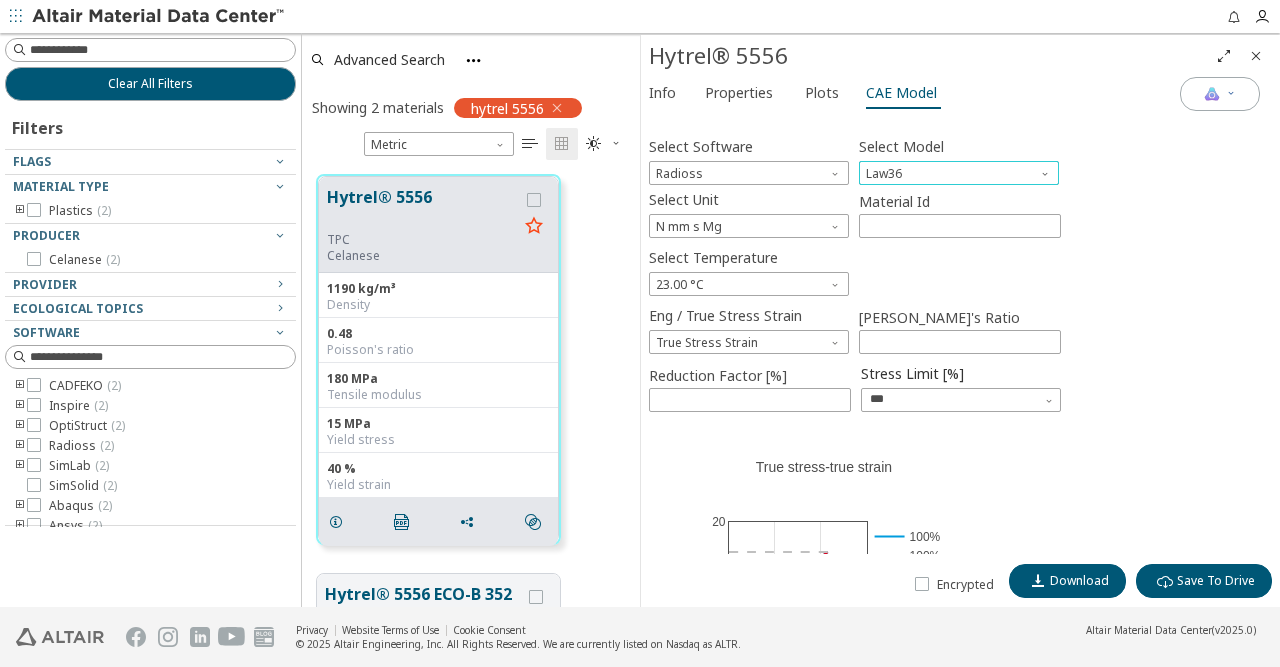 scroll, scrollTop: 0, scrollLeft: 0, axis: both 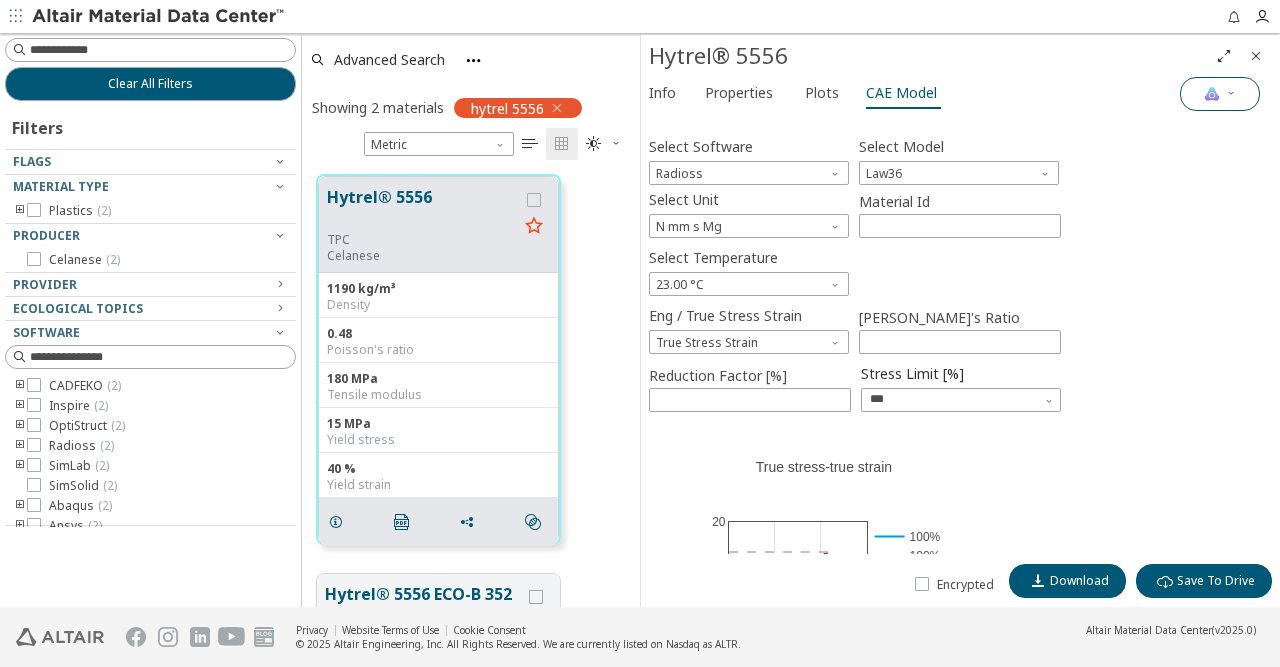 click at bounding box center [1231, 92] 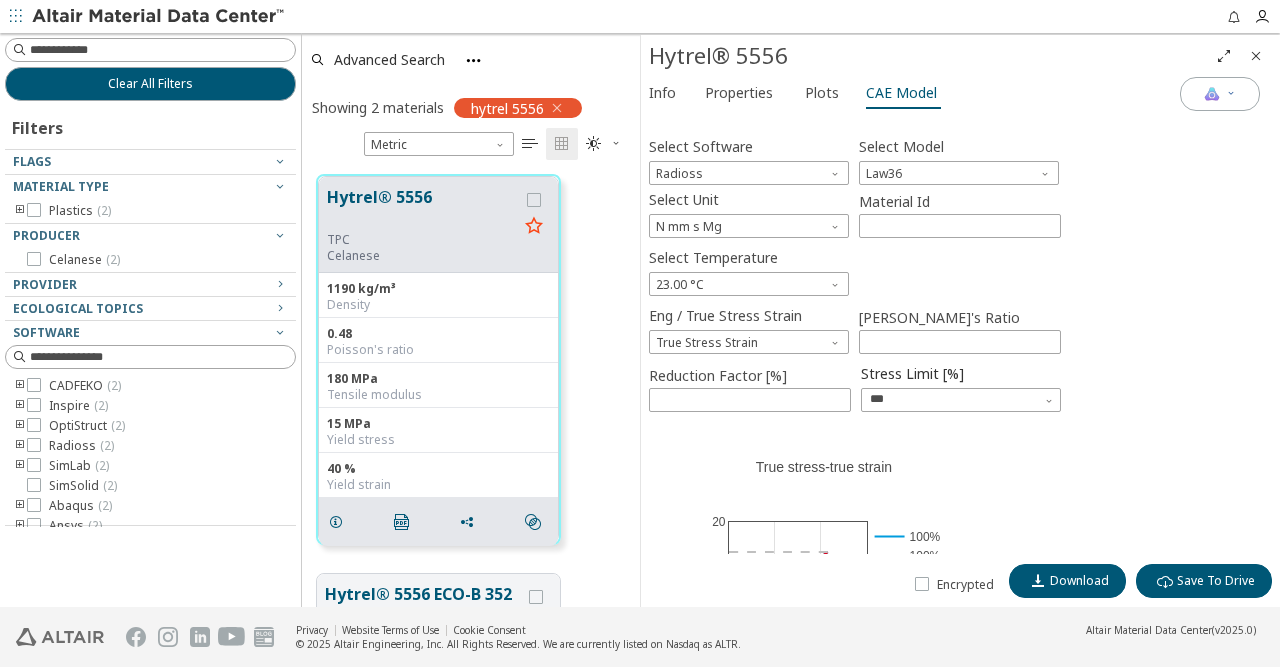 click on "0 0.1 0.2 0.3 0 5 10 15 20 100% 100% Stress Limit True stress-true strain True strain [-] True stress [MPa] 0 0.2 0.4 0.6 0.8 1 8 10 12 14 16 18 100% 100% Extrapolation True stress-true plastic strain True plastic strain [-] True stress [MPa]" at bounding box center [960, 871] 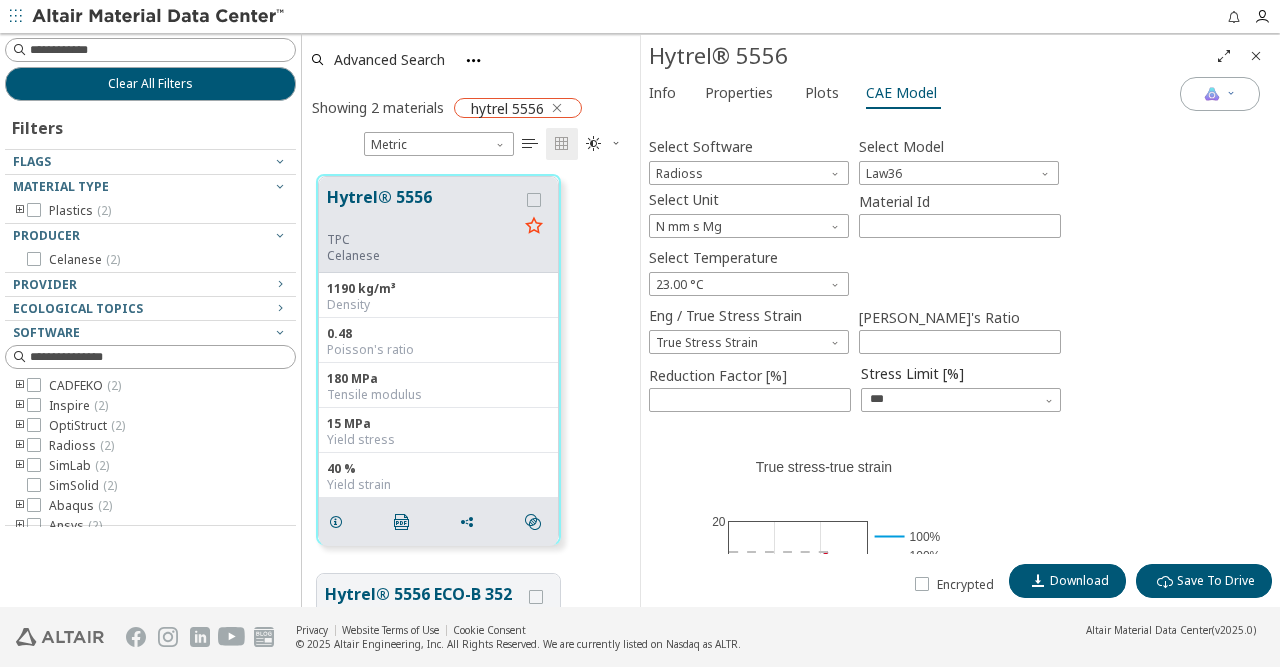 click at bounding box center [557, 107] 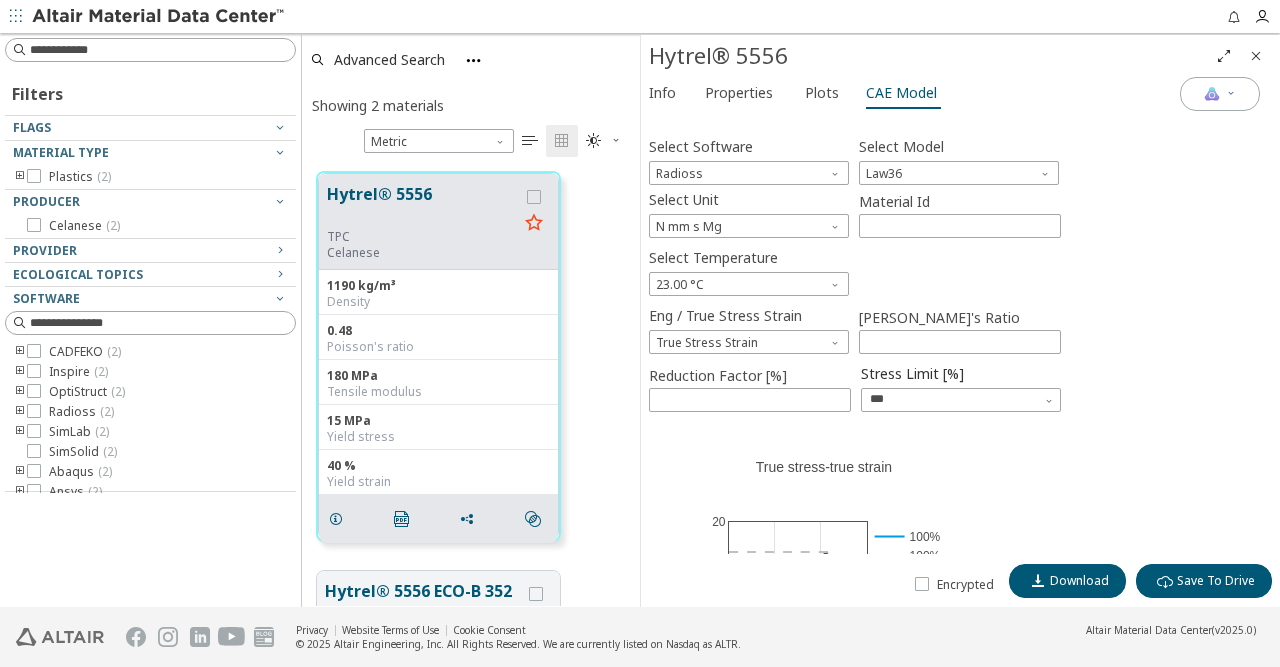 scroll, scrollTop: 2, scrollLeft: 2, axis: both 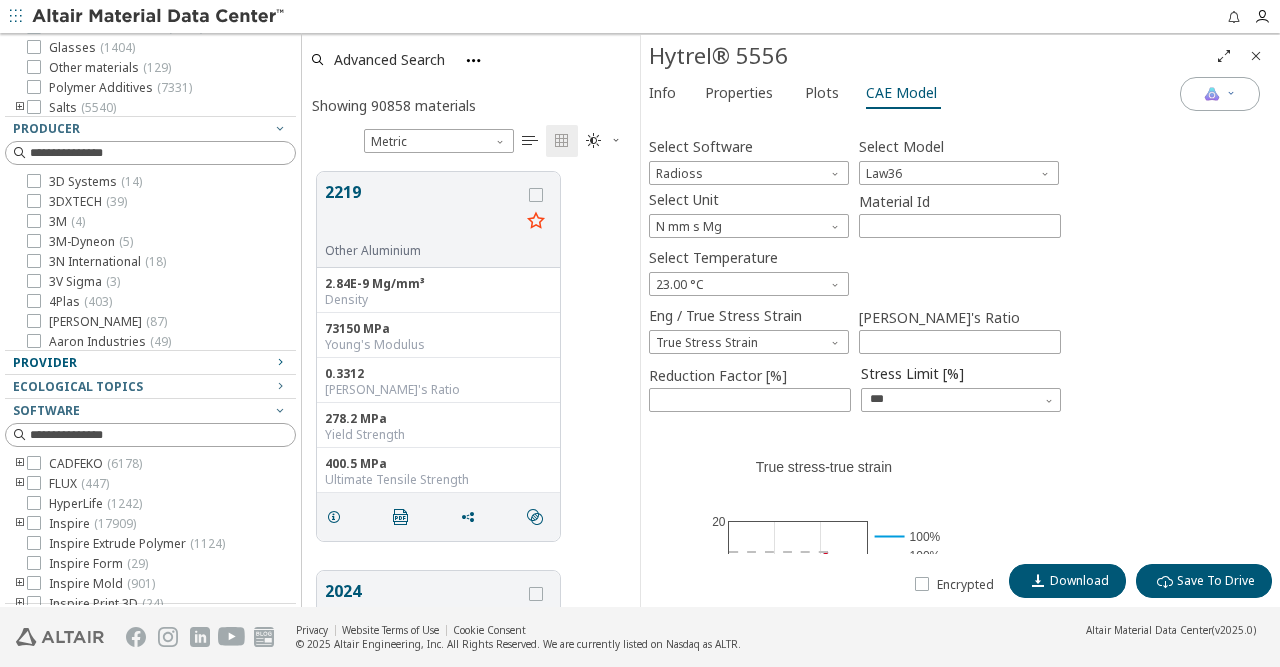 click at bounding box center (280, 361) 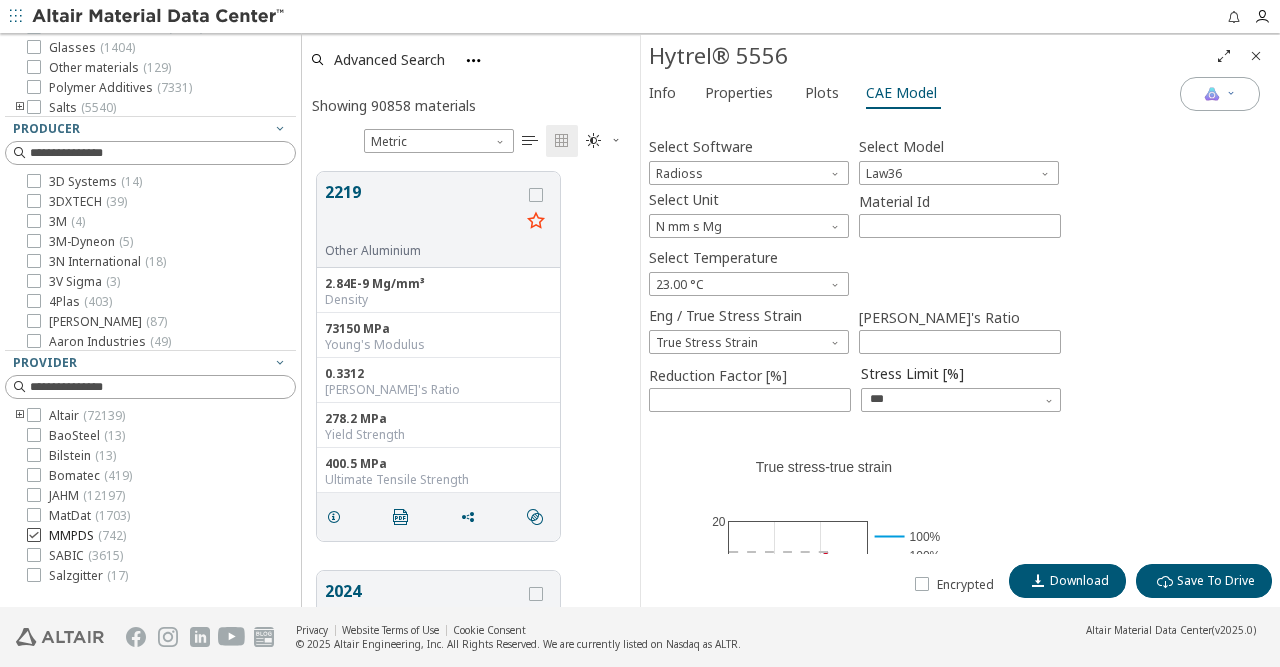 click at bounding box center (34, 574) 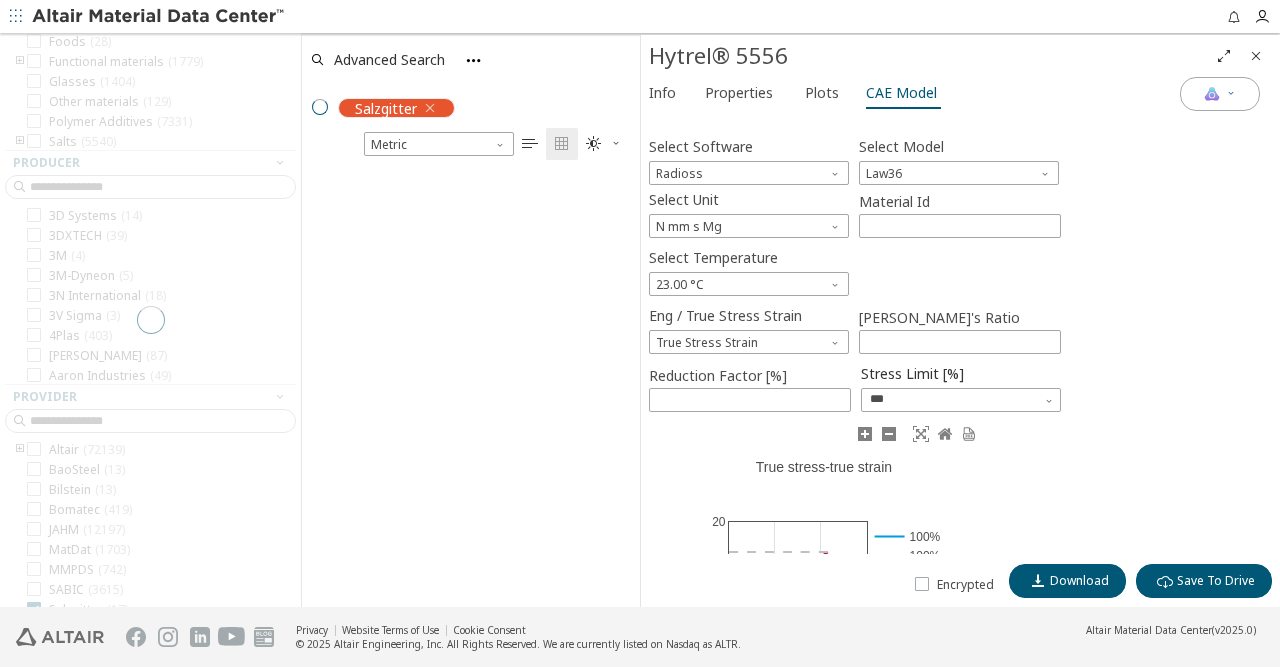 scroll, scrollTop: 448, scrollLeft: 338, axis: both 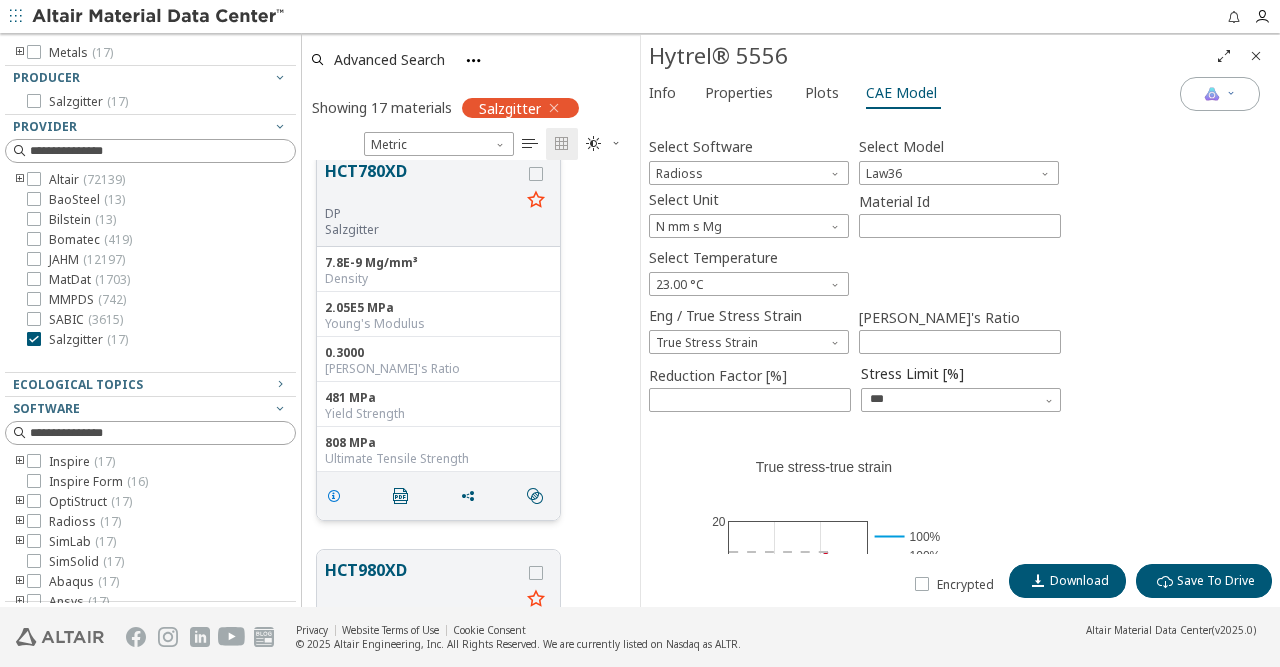 click at bounding box center [334, 495] 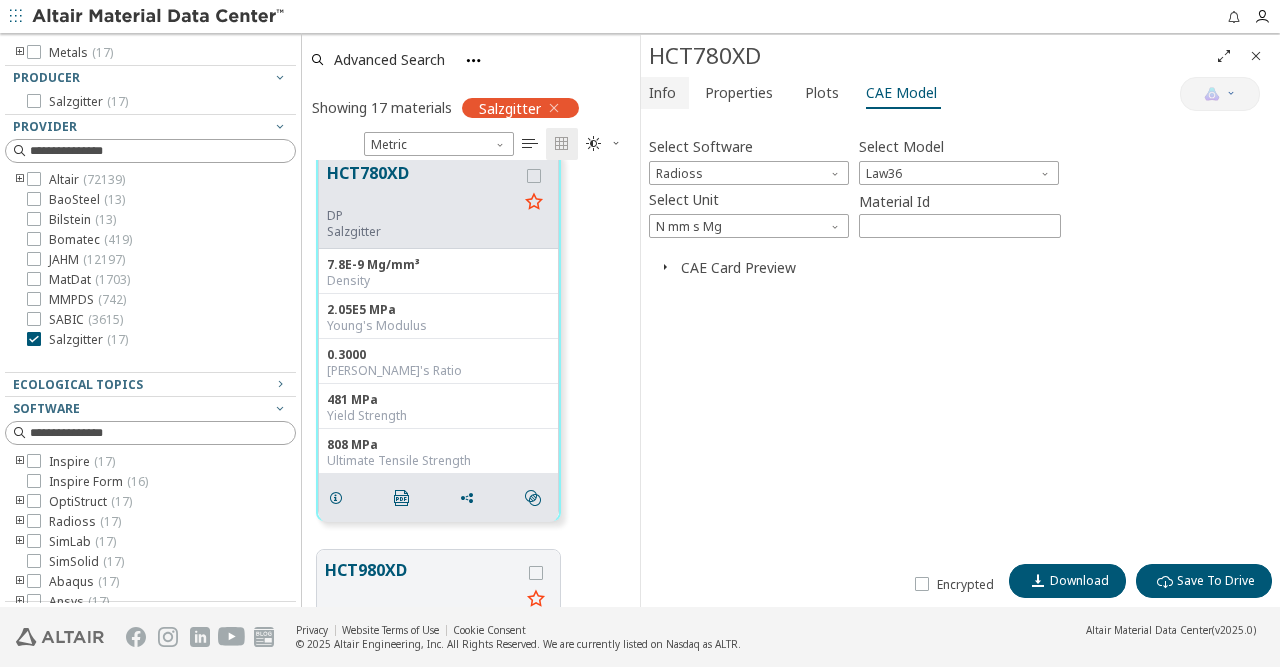 click on "Info" at bounding box center [662, 92] 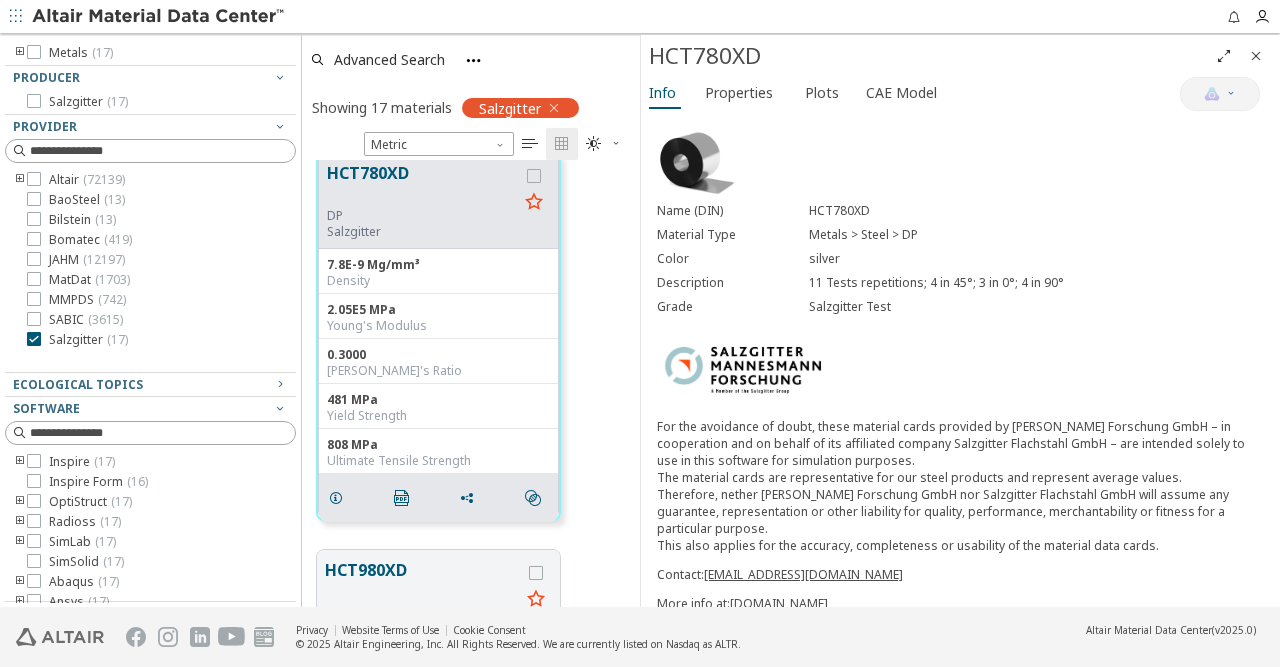 scroll, scrollTop: 0, scrollLeft: 0, axis: both 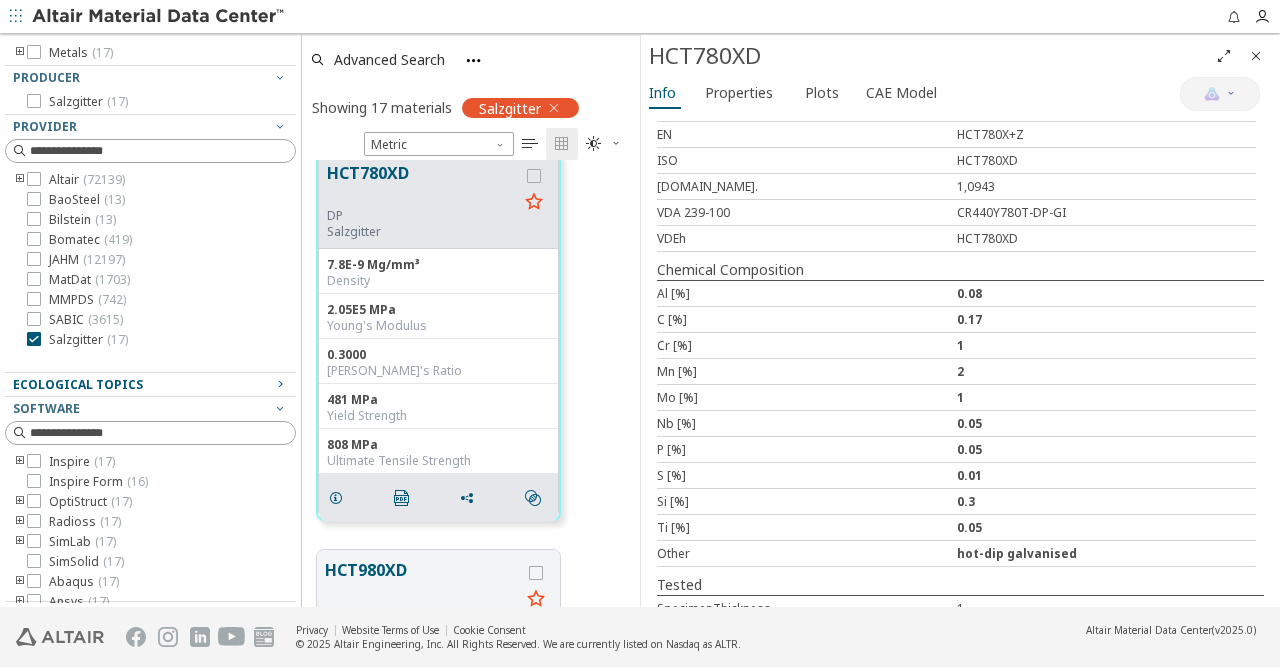 click at bounding box center [280, 383] 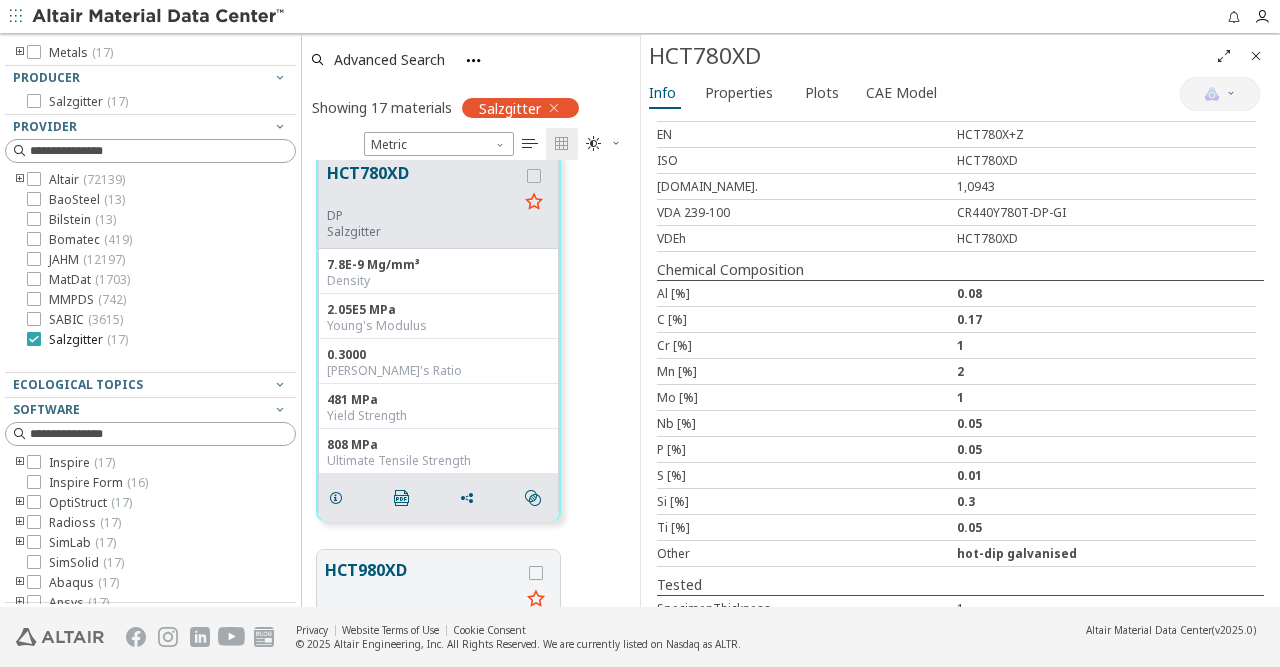 click at bounding box center (34, 338) 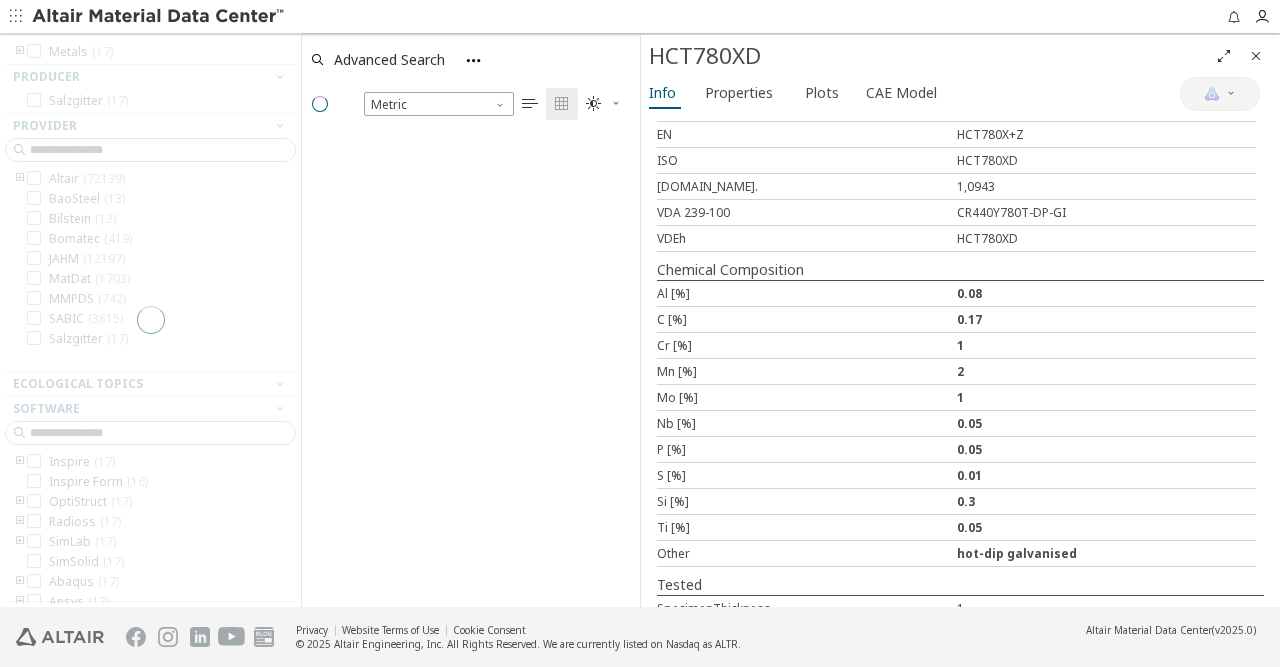 scroll, scrollTop: 2, scrollLeft: 2, axis: both 